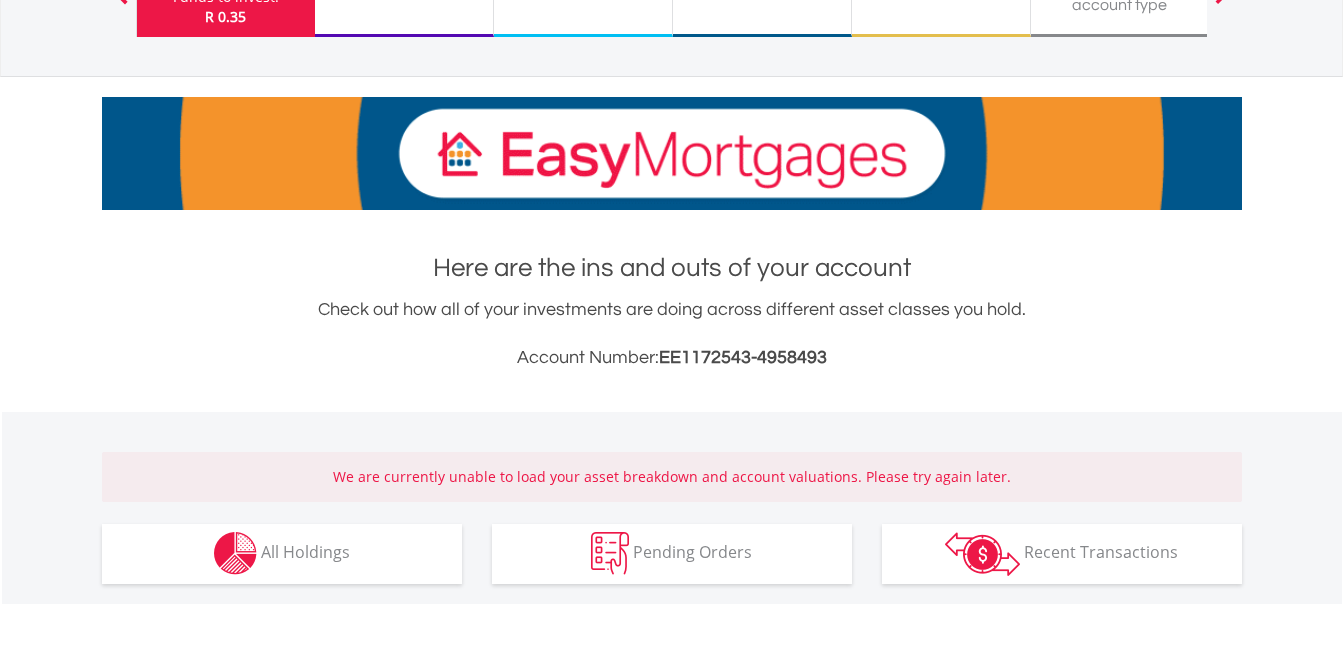 scroll, scrollTop: 514, scrollLeft: 0, axis: vertical 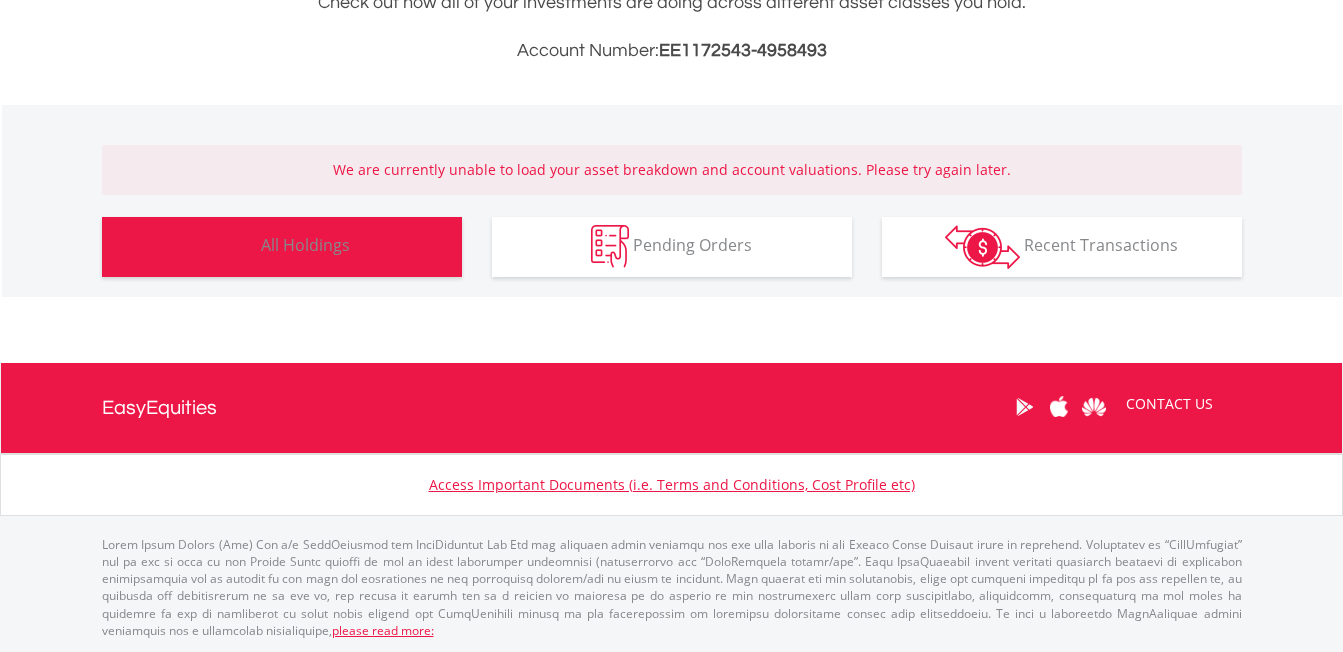 click on "All Holdings" at bounding box center (305, 245) 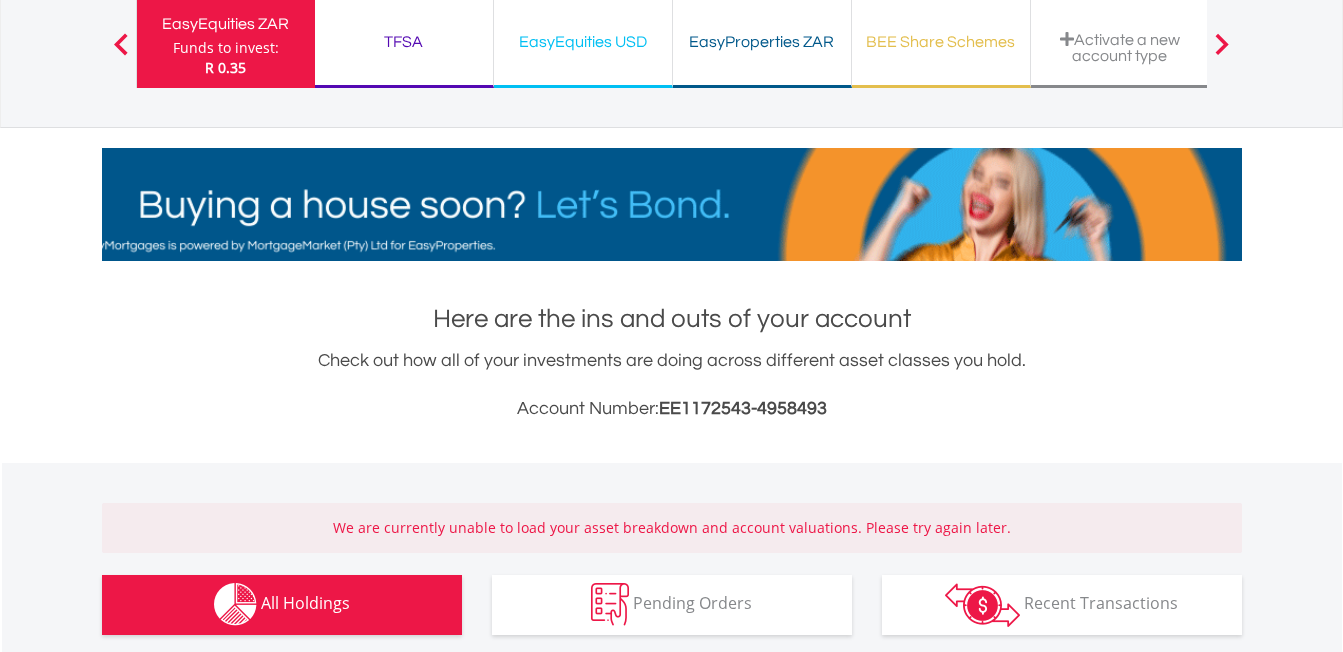 scroll, scrollTop: 0, scrollLeft: 0, axis: both 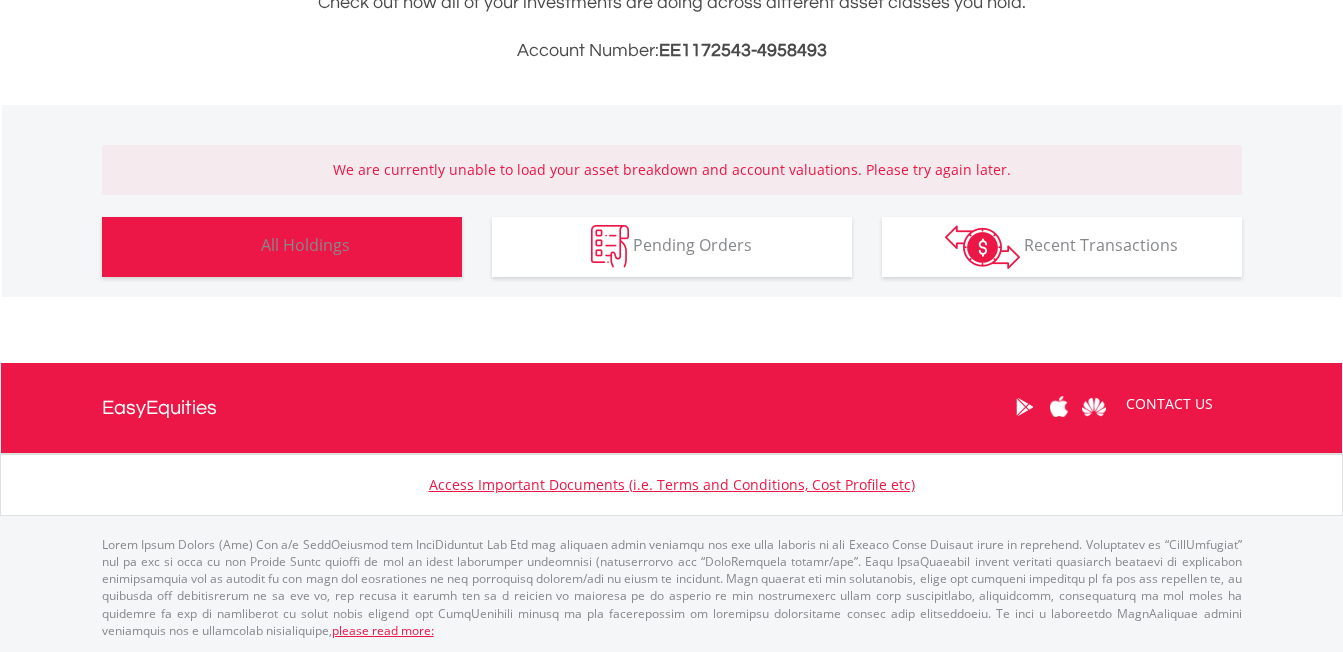 click on "Holdings
All Holdings" at bounding box center (282, 247) 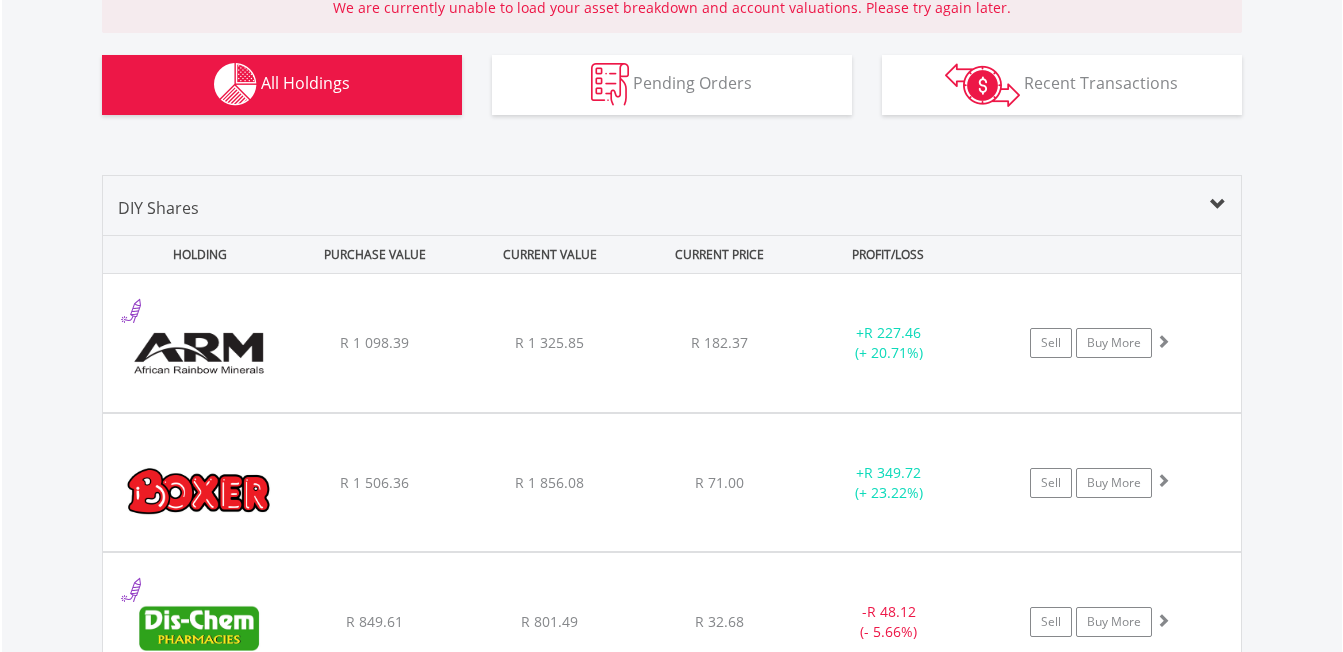 scroll, scrollTop: 950, scrollLeft: 0, axis: vertical 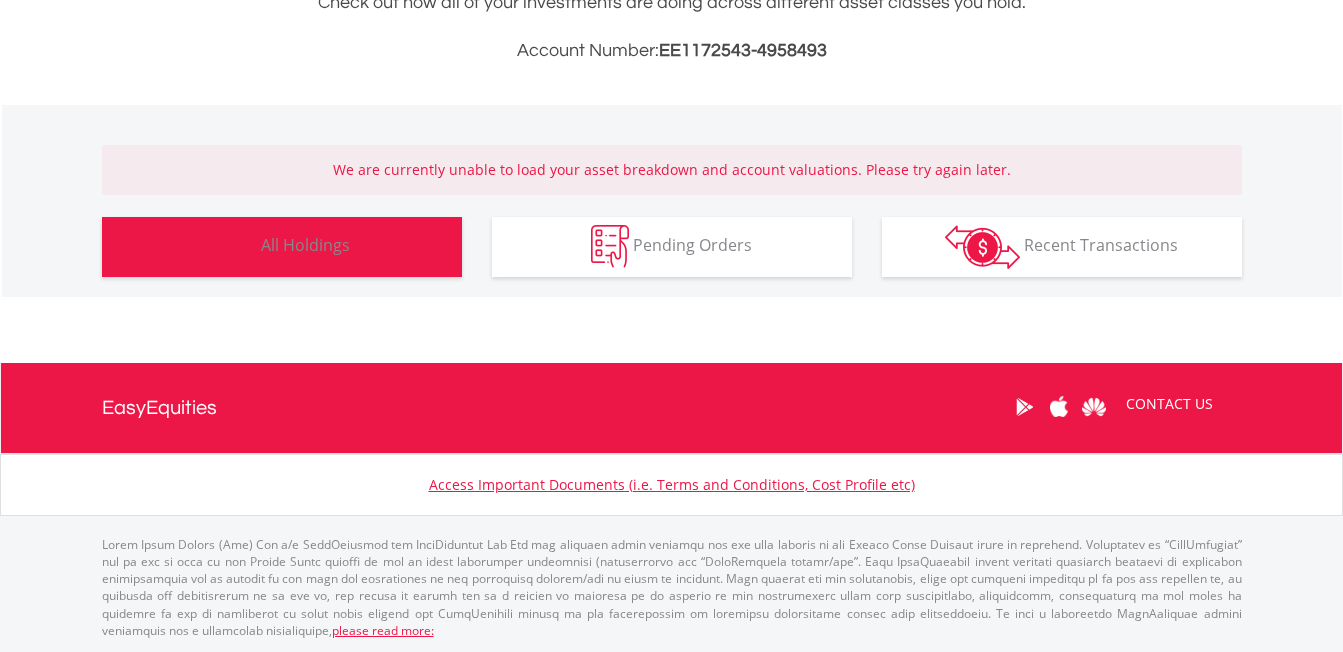 click on "Holdings
All Holdings" at bounding box center (282, 247) 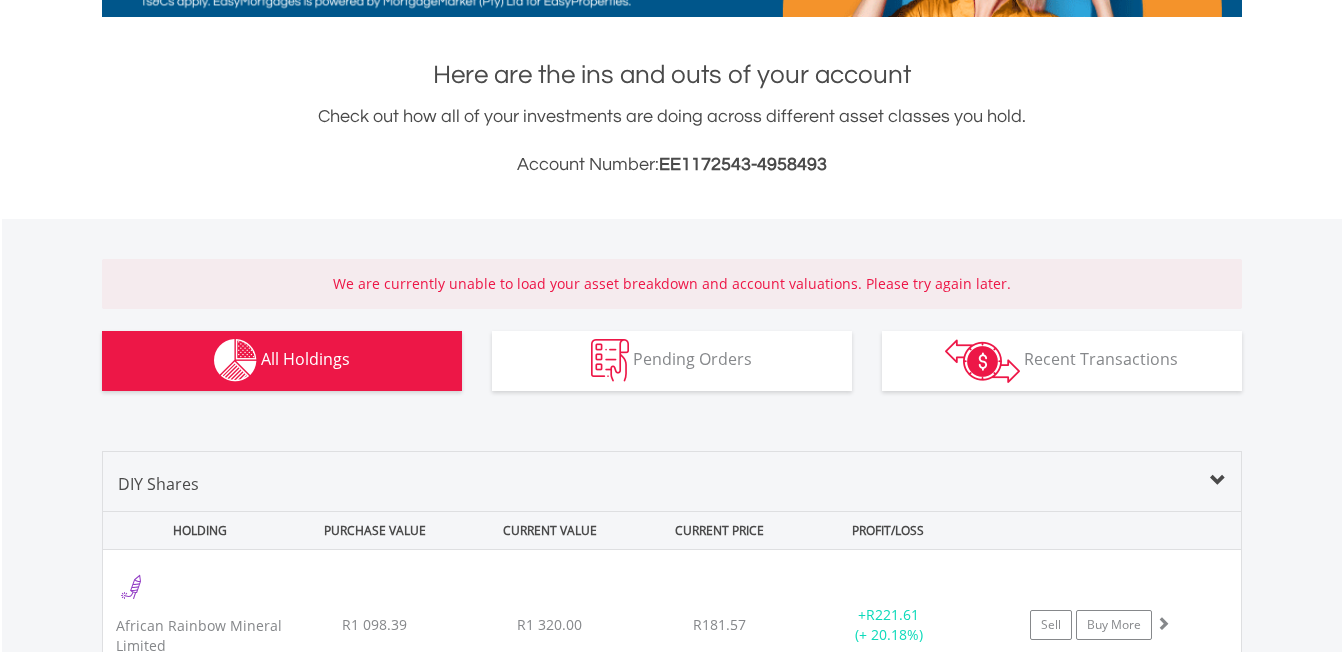 scroll, scrollTop: 0, scrollLeft: 0, axis: both 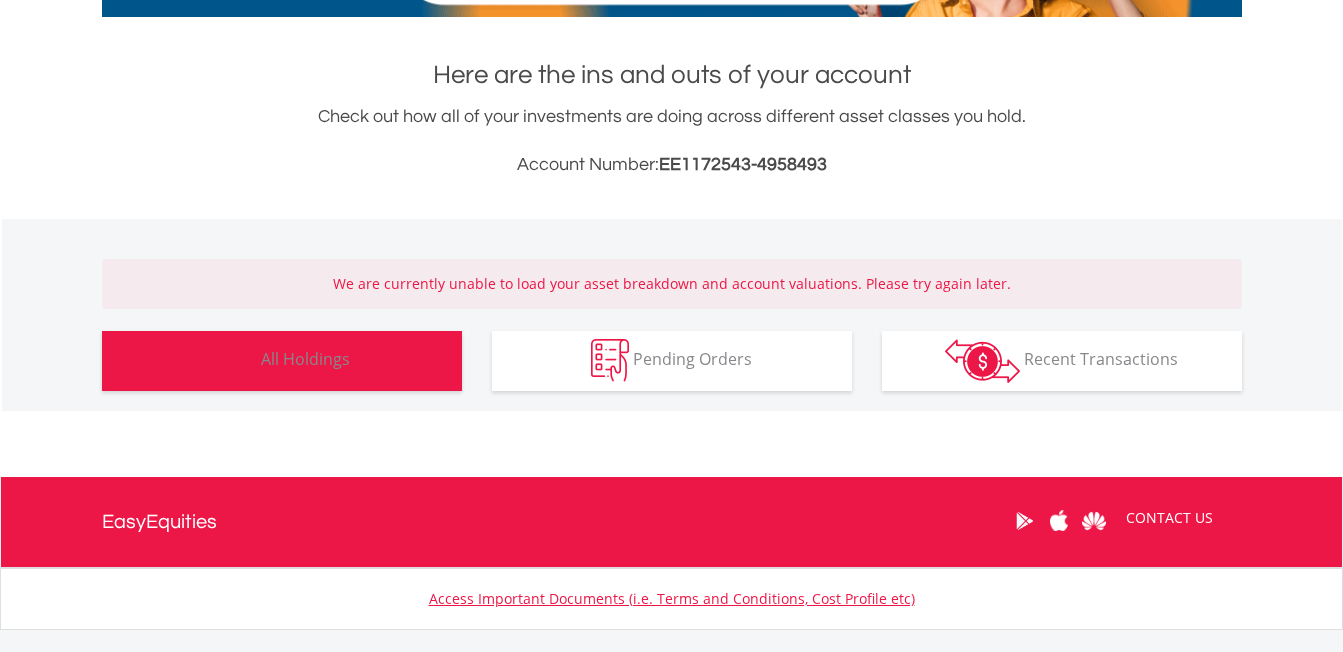 click on "All Holdings" at bounding box center (305, 359) 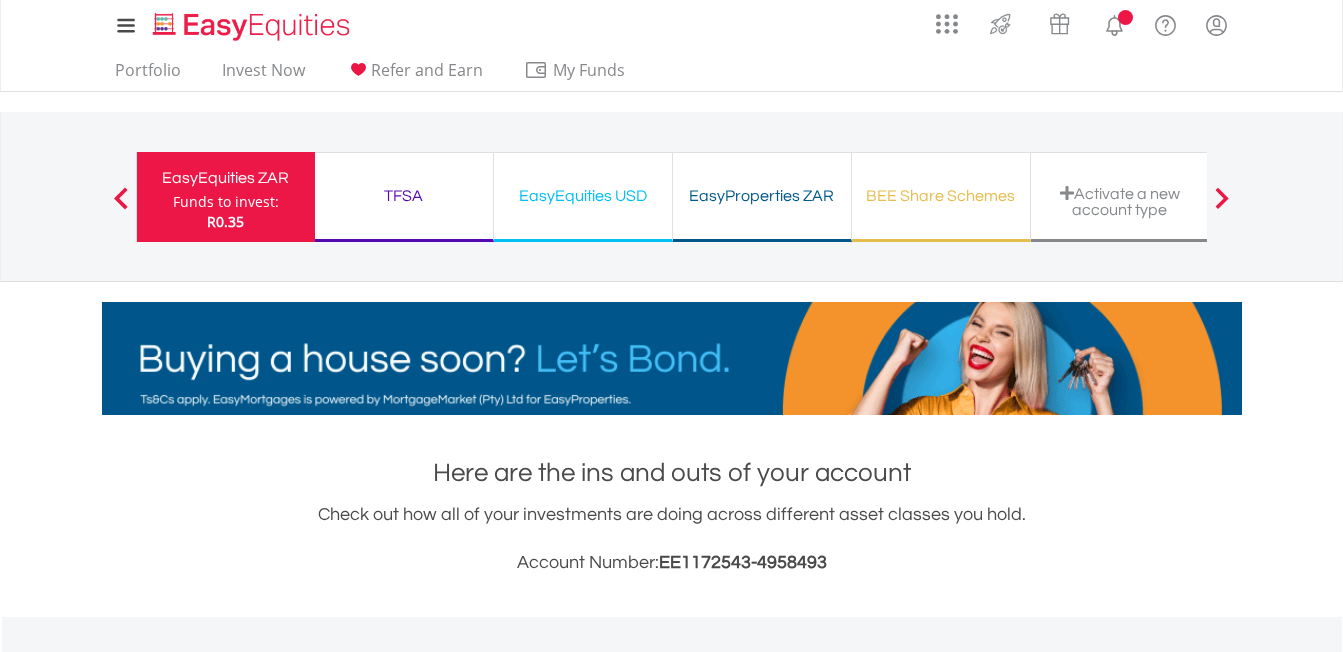 scroll, scrollTop: 0, scrollLeft: 0, axis: both 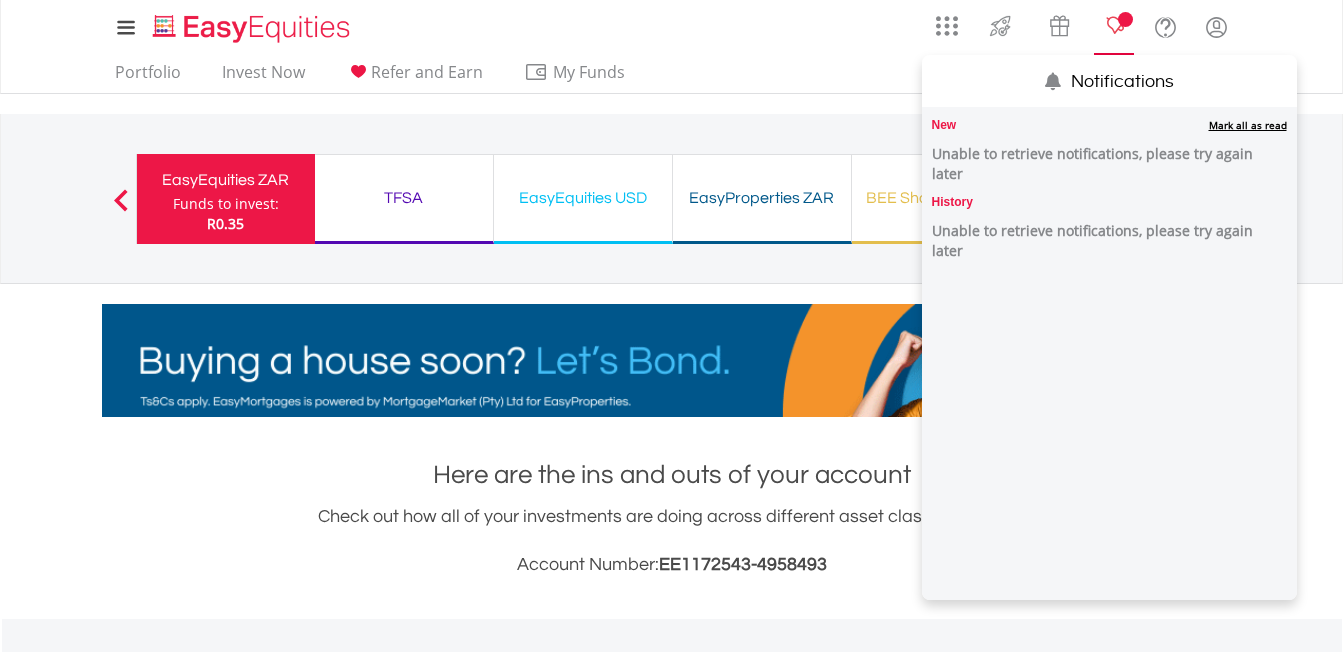 click at bounding box center [1125, 19] 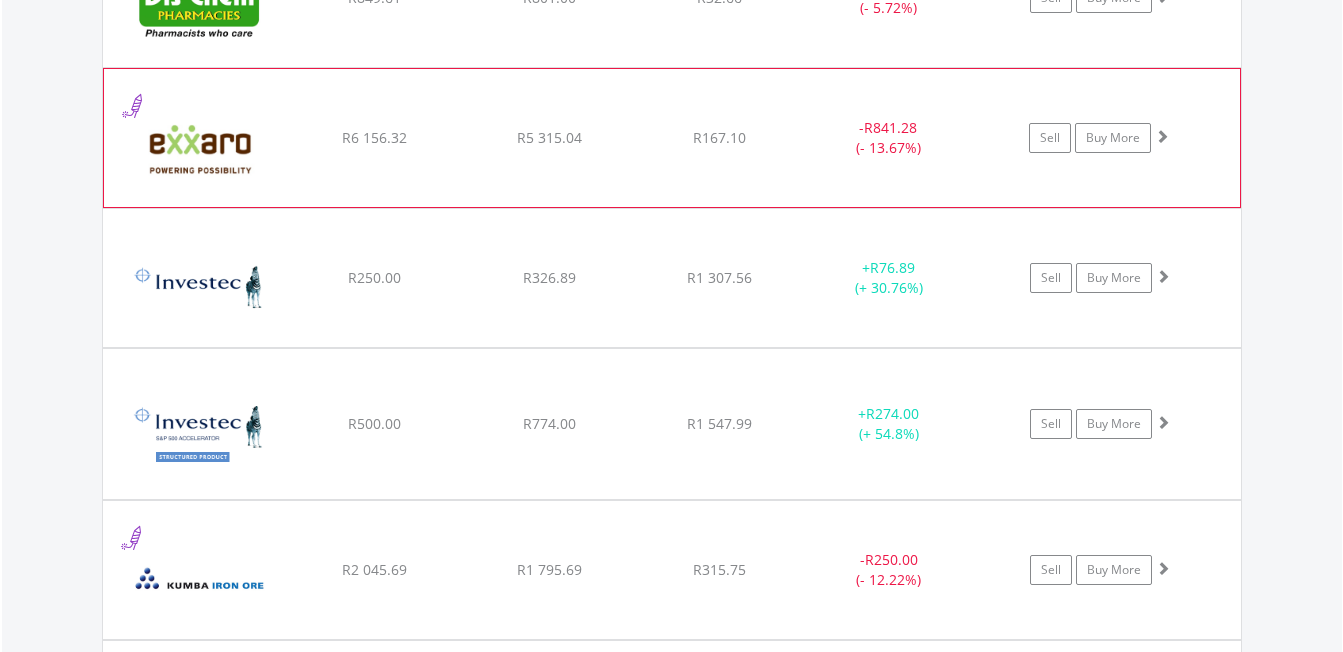 scroll, scrollTop: 1200, scrollLeft: 0, axis: vertical 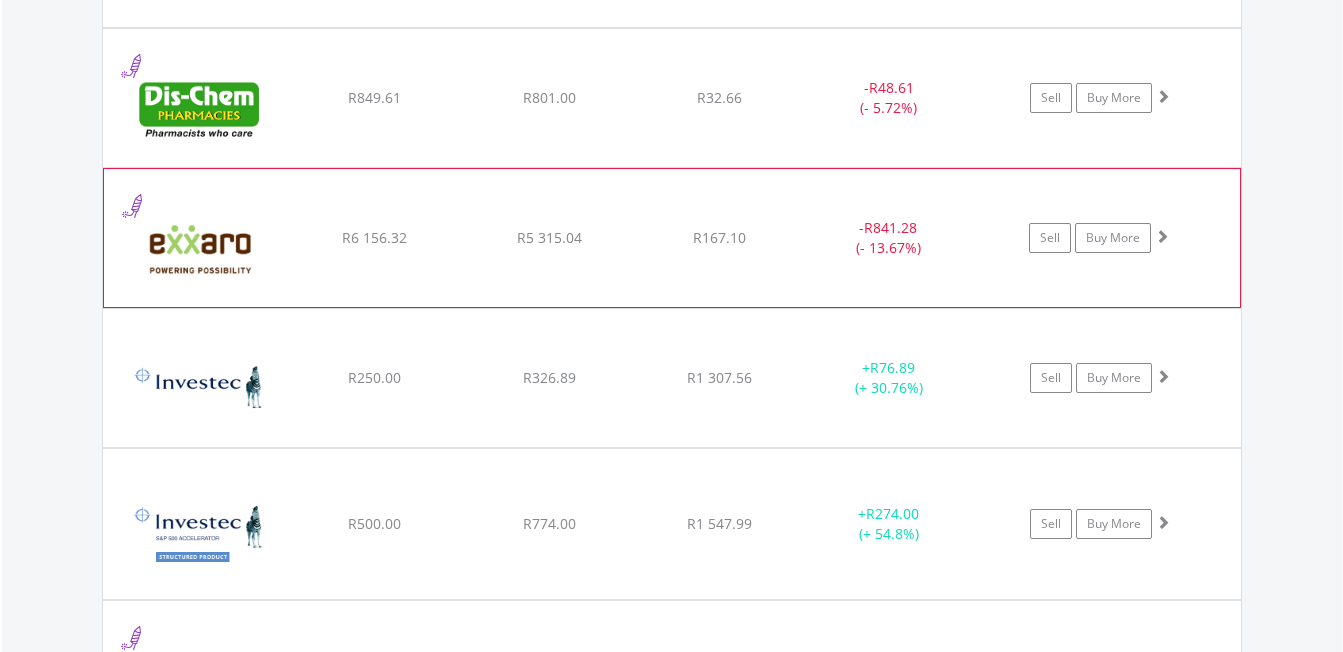 click on "-  R841.28 (- 13.67%)" at bounding box center (889, 98) 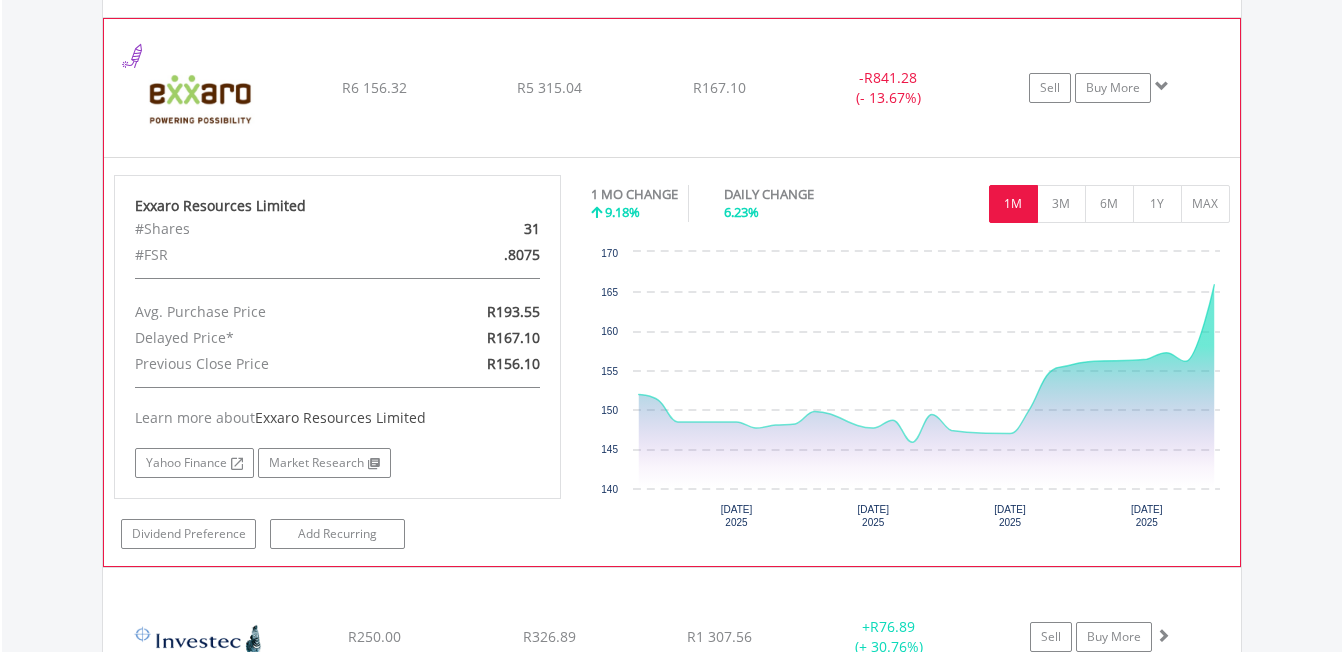 scroll, scrollTop: 1300, scrollLeft: 0, axis: vertical 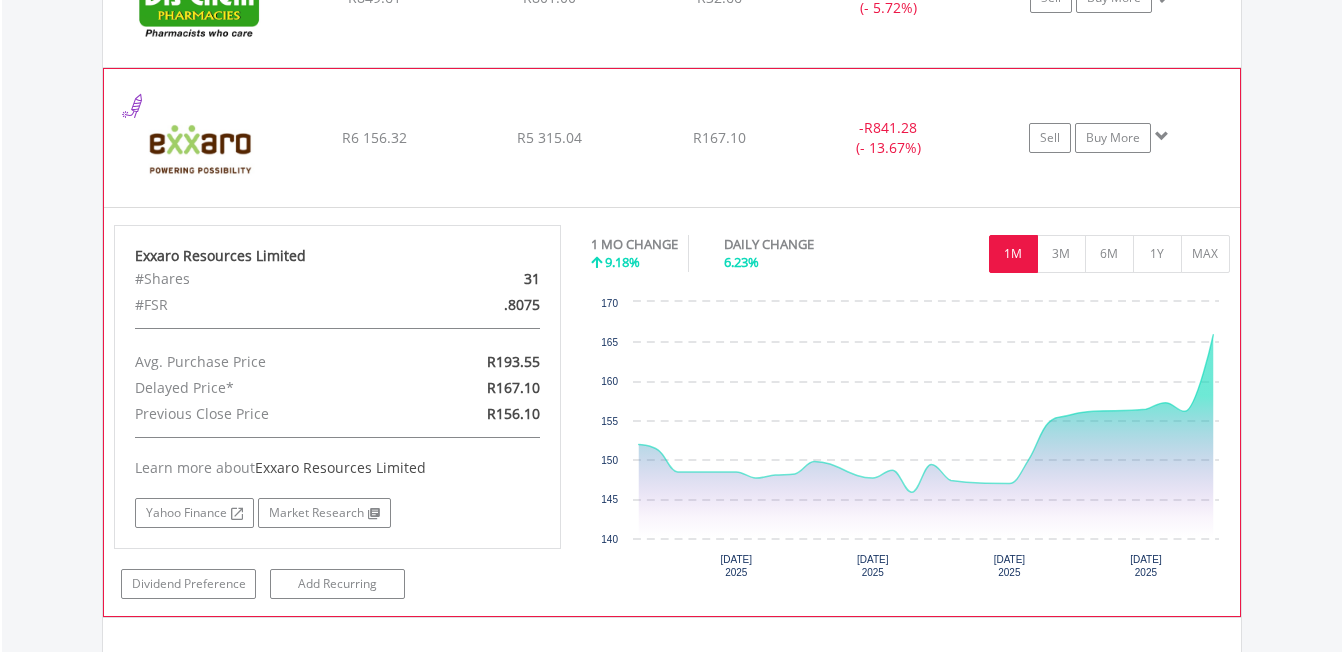 click on "﻿
Exxaro Resources Limited
R6 156.32
R5 315.04
R167.10
-  R841.28 (- 13.67%)
Sell
Buy More" at bounding box center (672, -281) 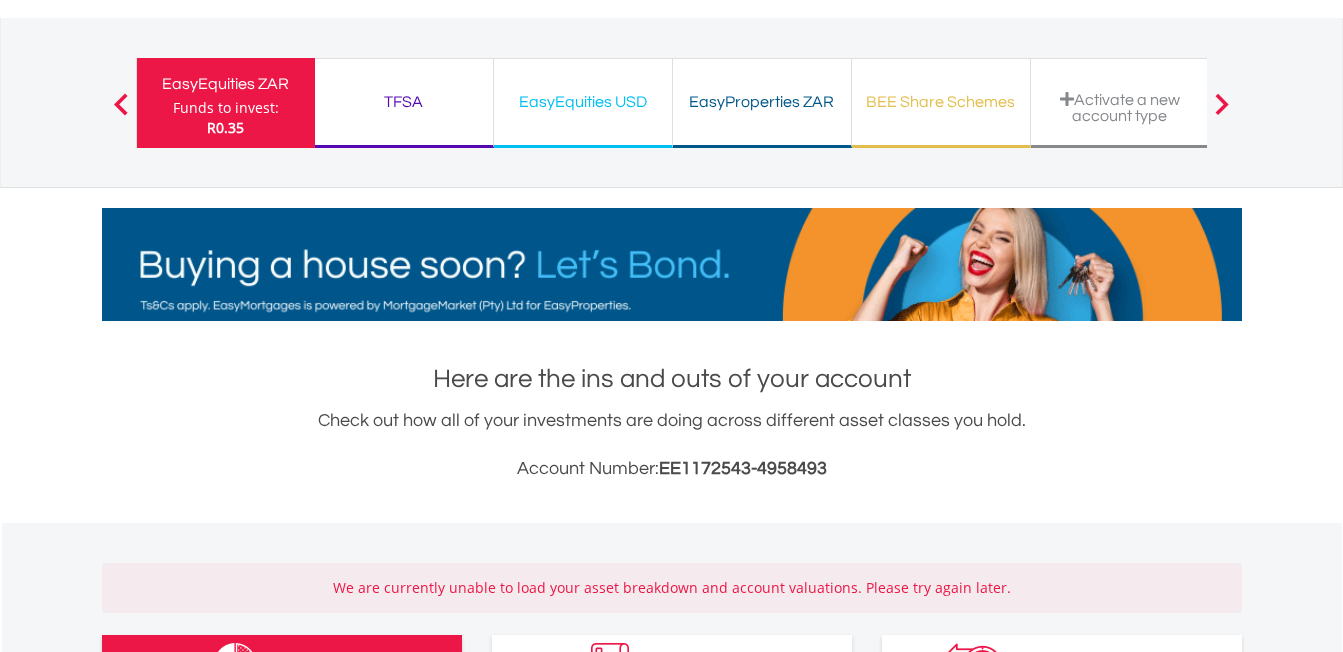 scroll, scrollTop: 0, scrollLeft: 0, axis: both 